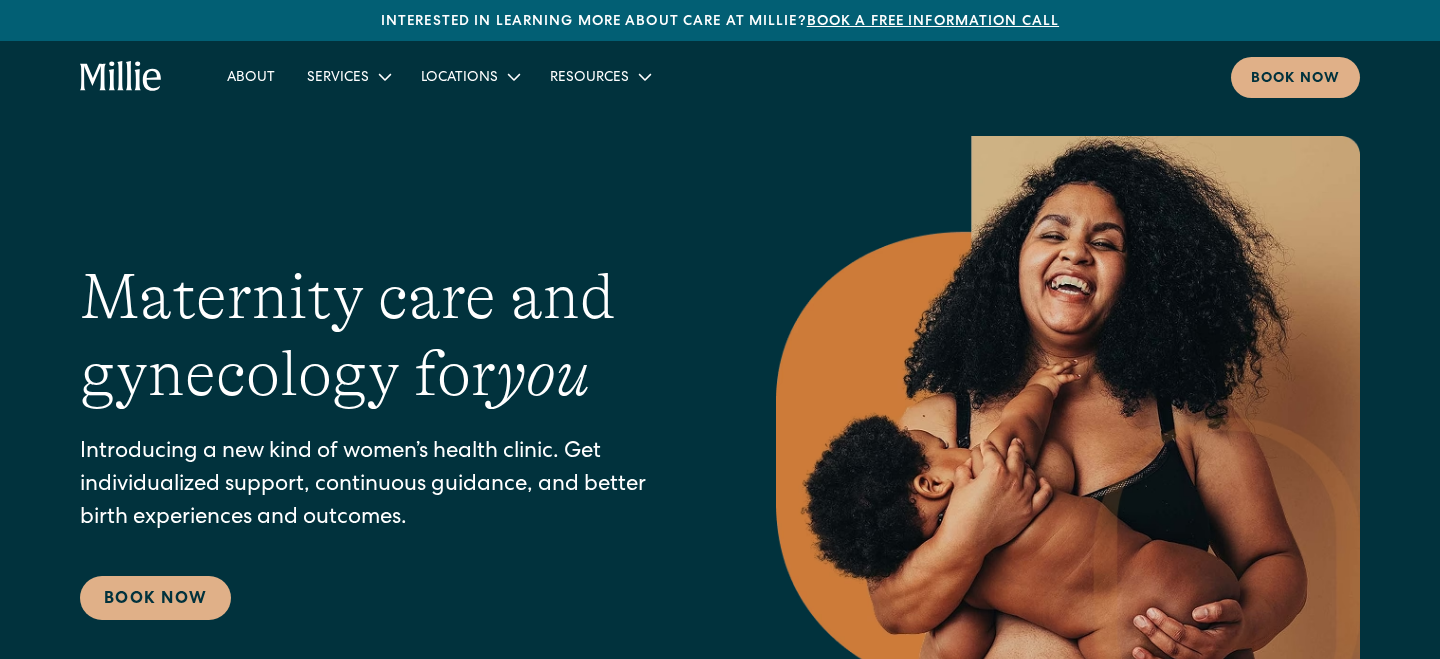 scroll, scrollTop: 0, scrollLeft: 0, axis: both 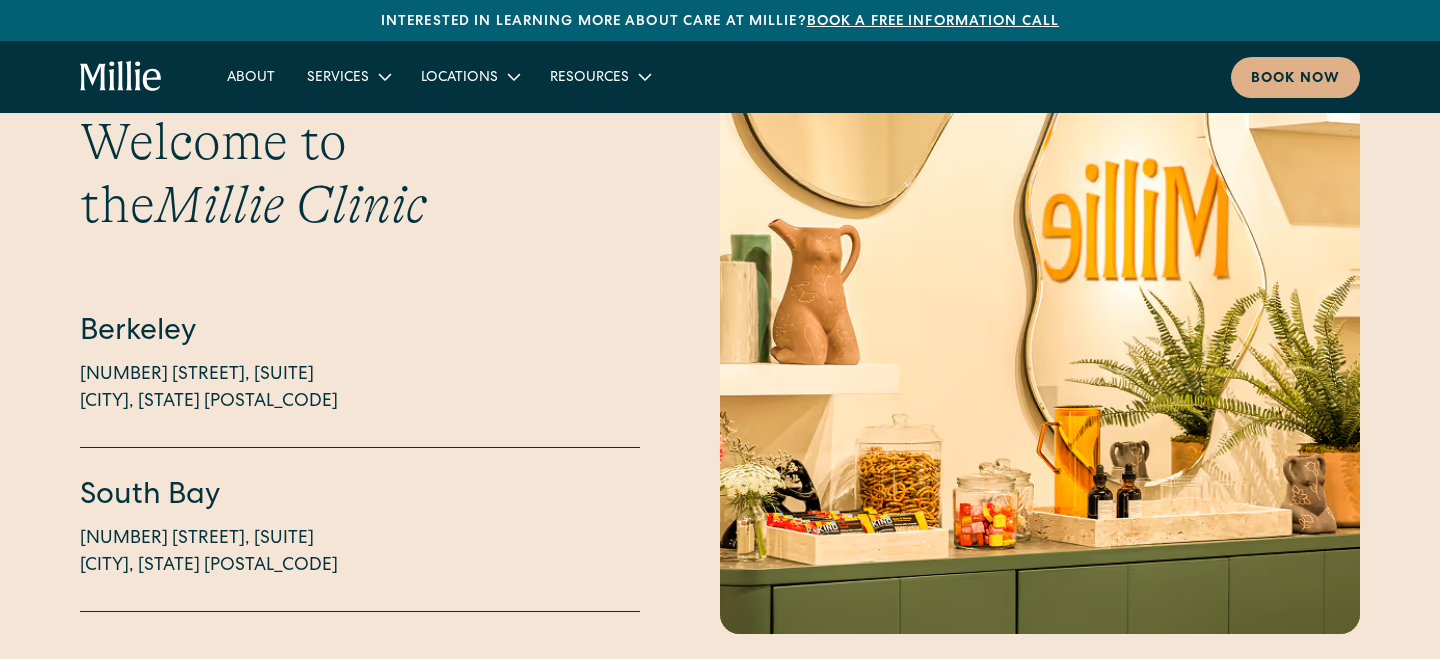 click at bounding box center [1040, 372] 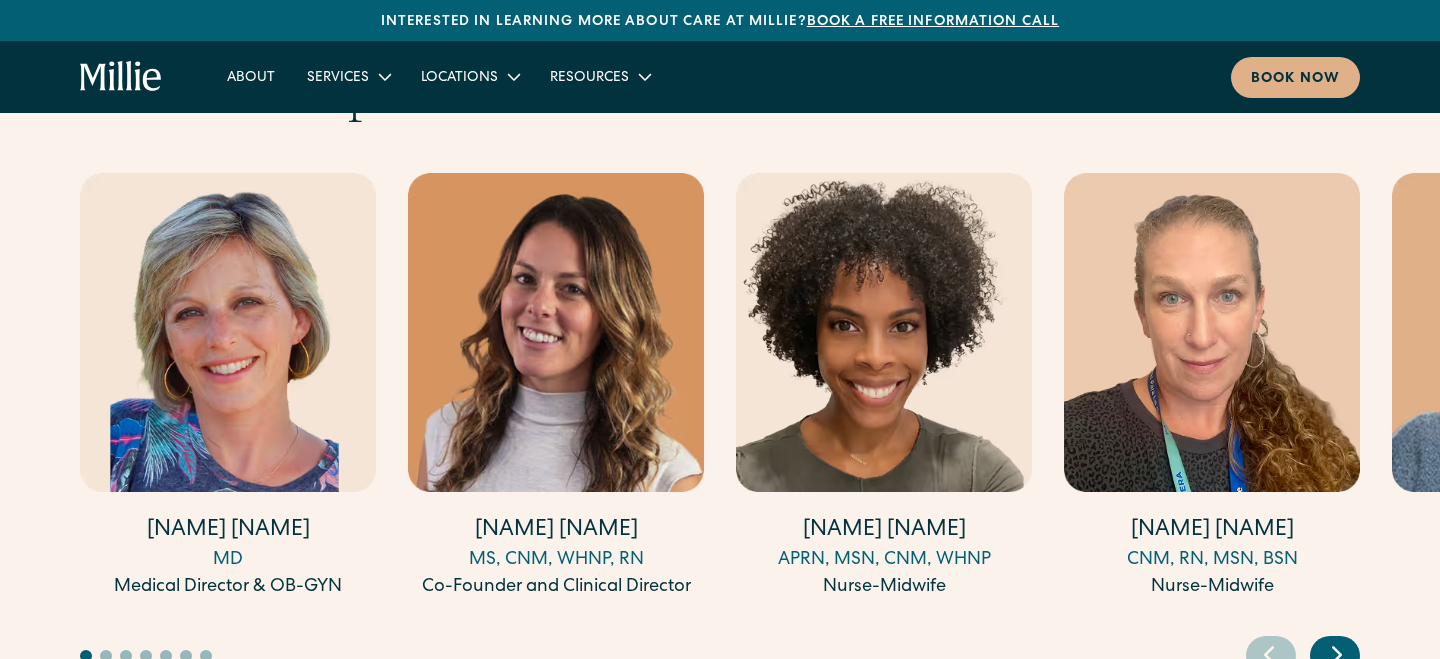 scroll, scrollTop: 5500, scrollLeft: 0, axis: vertical 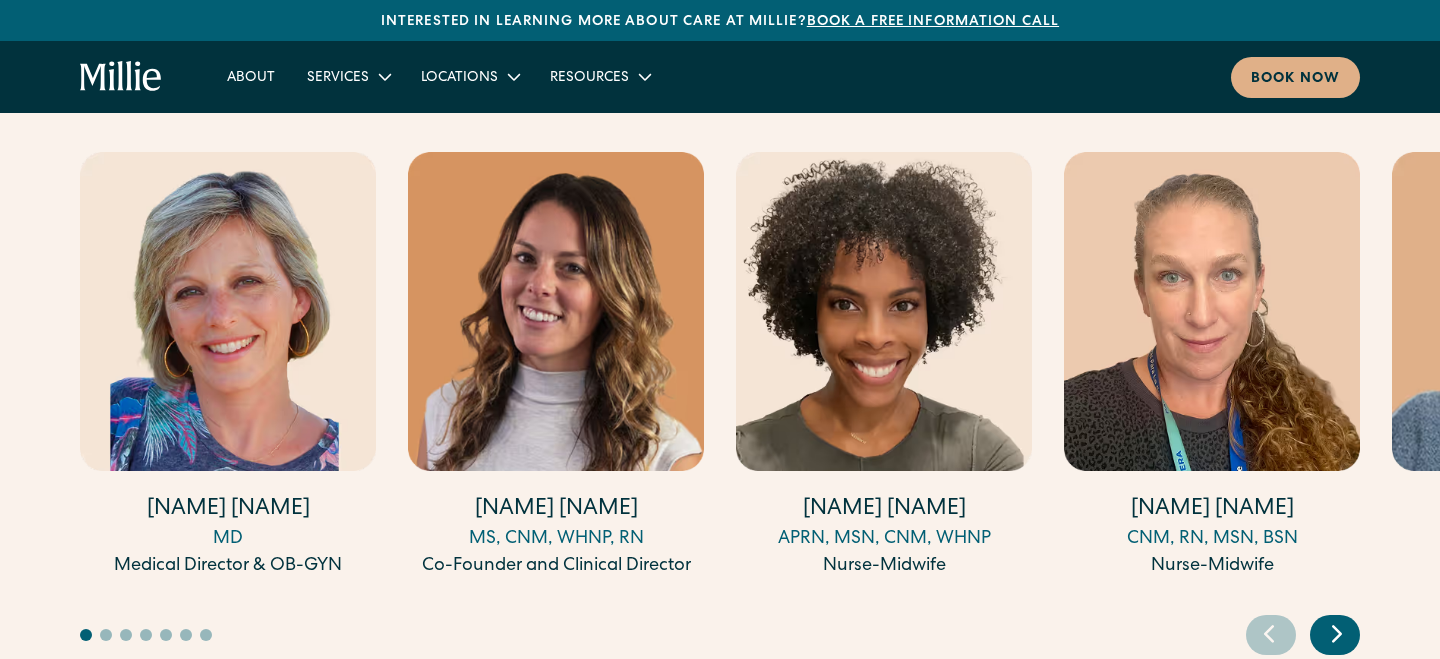 click at bounding box center (1337, 633) 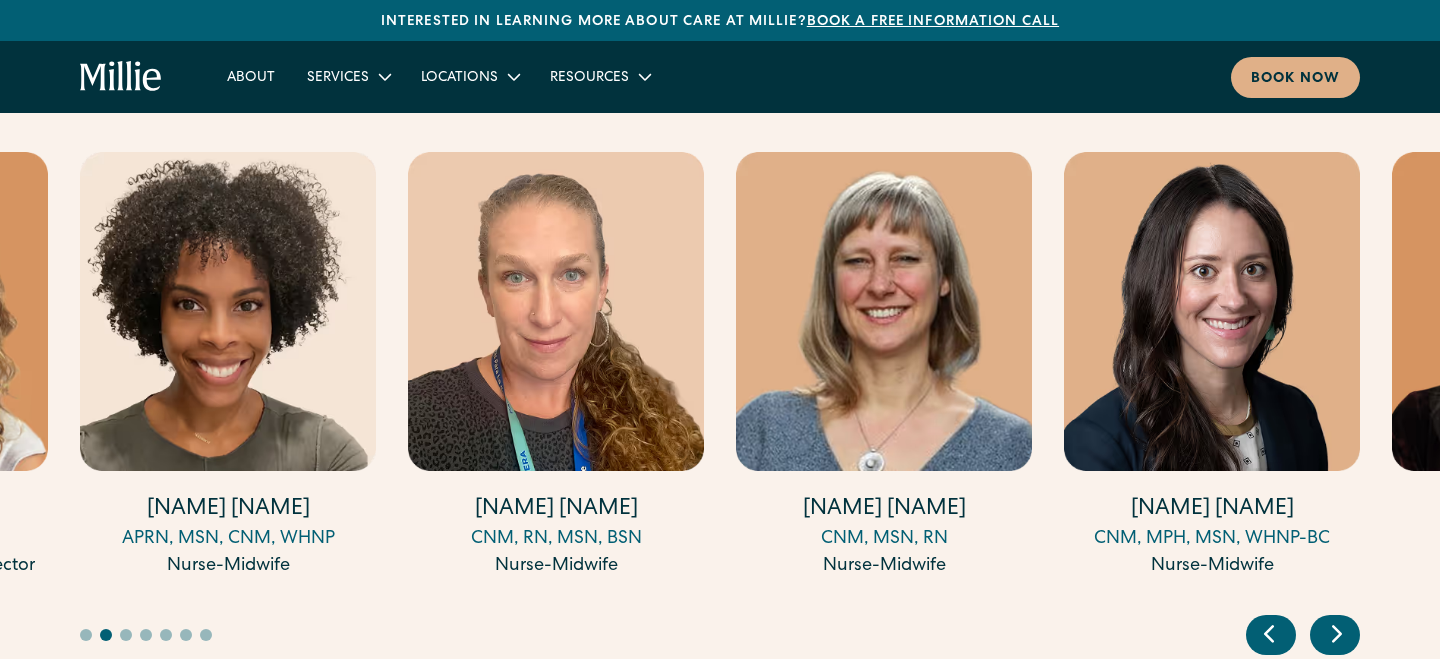 click at bounding box center [1337, 633] 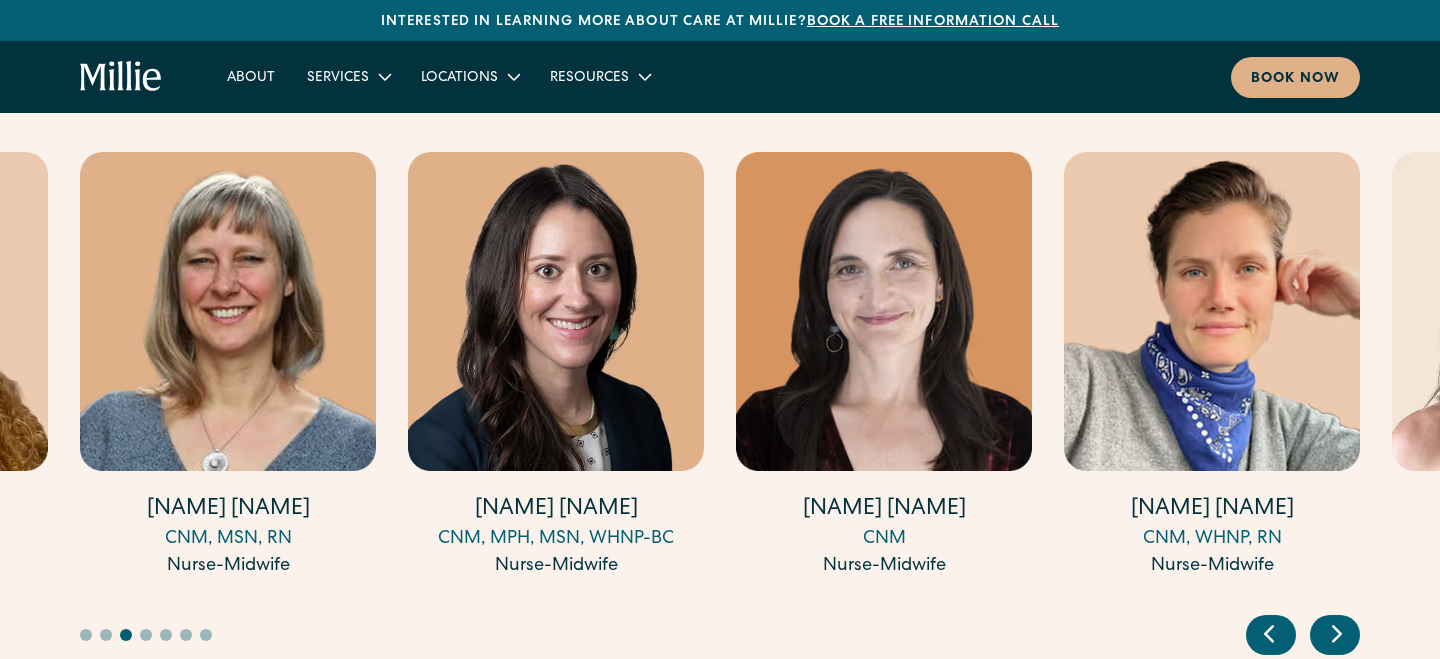 click at bounding box center (1337, 633) 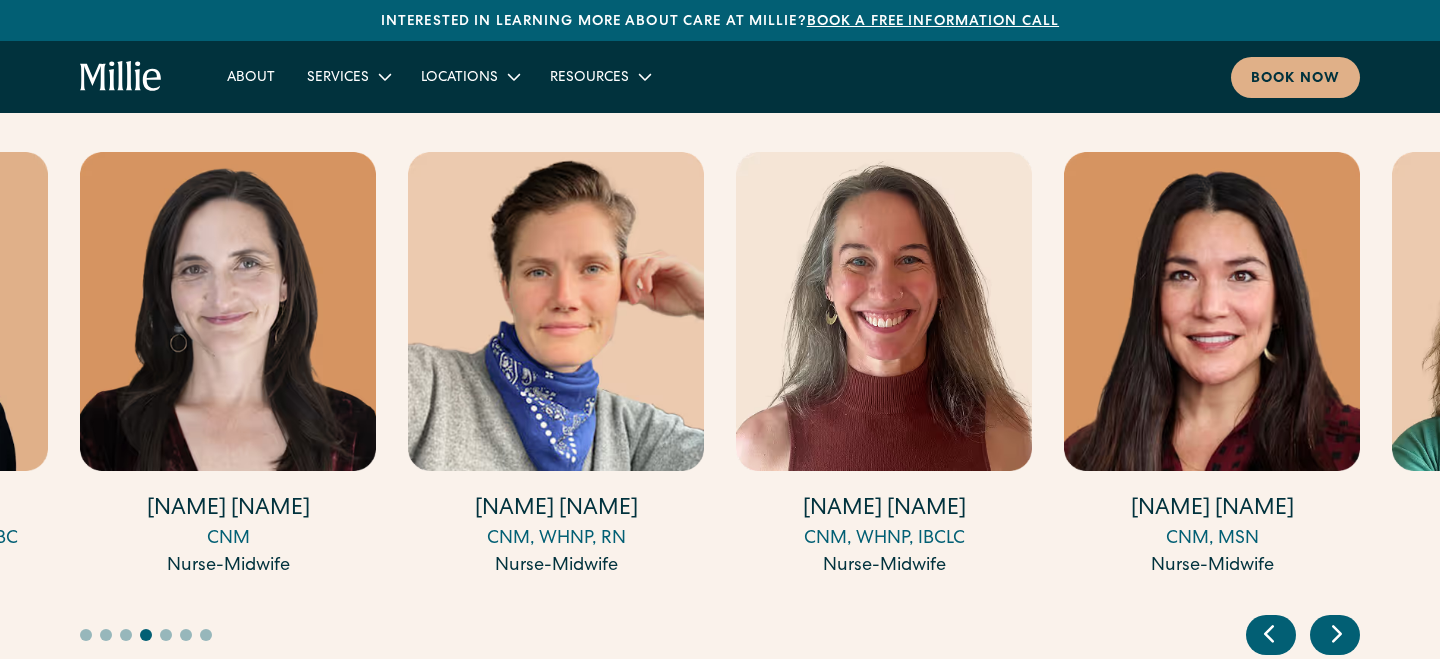 click at bounding box center [1337, 633] 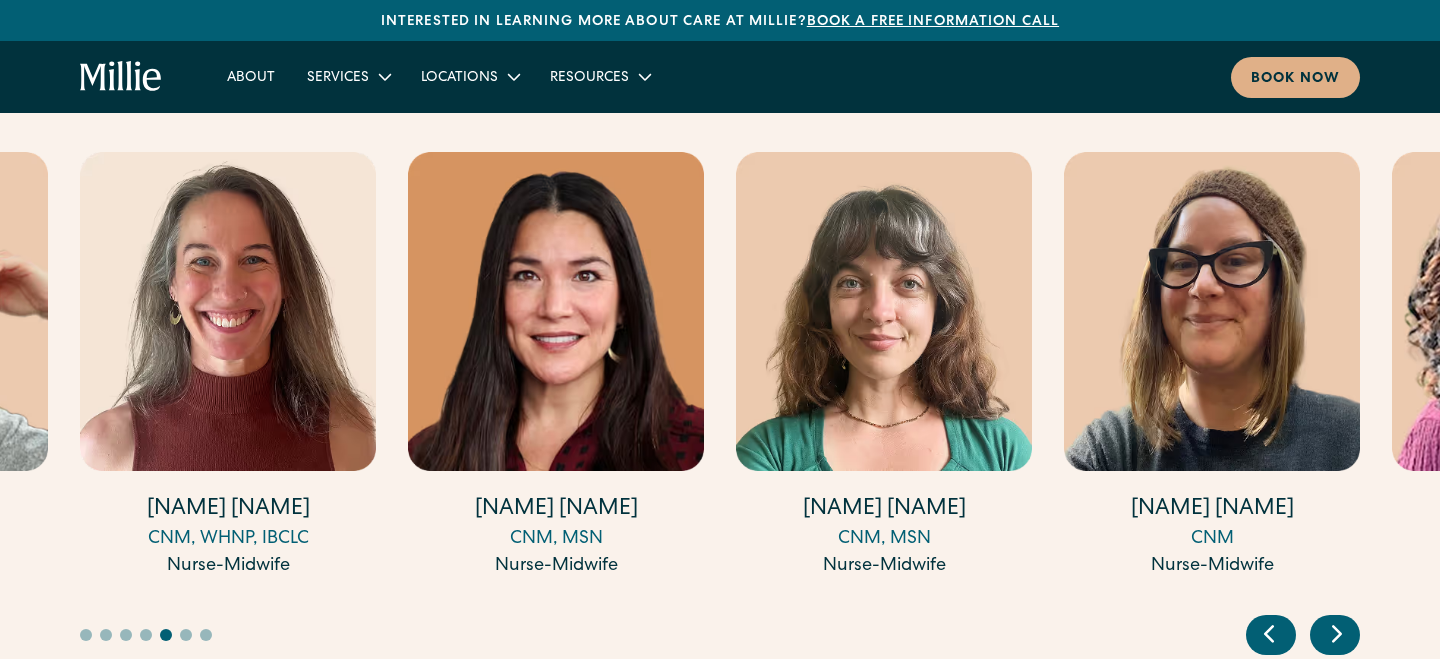 click at bounding box center [1337, 633] 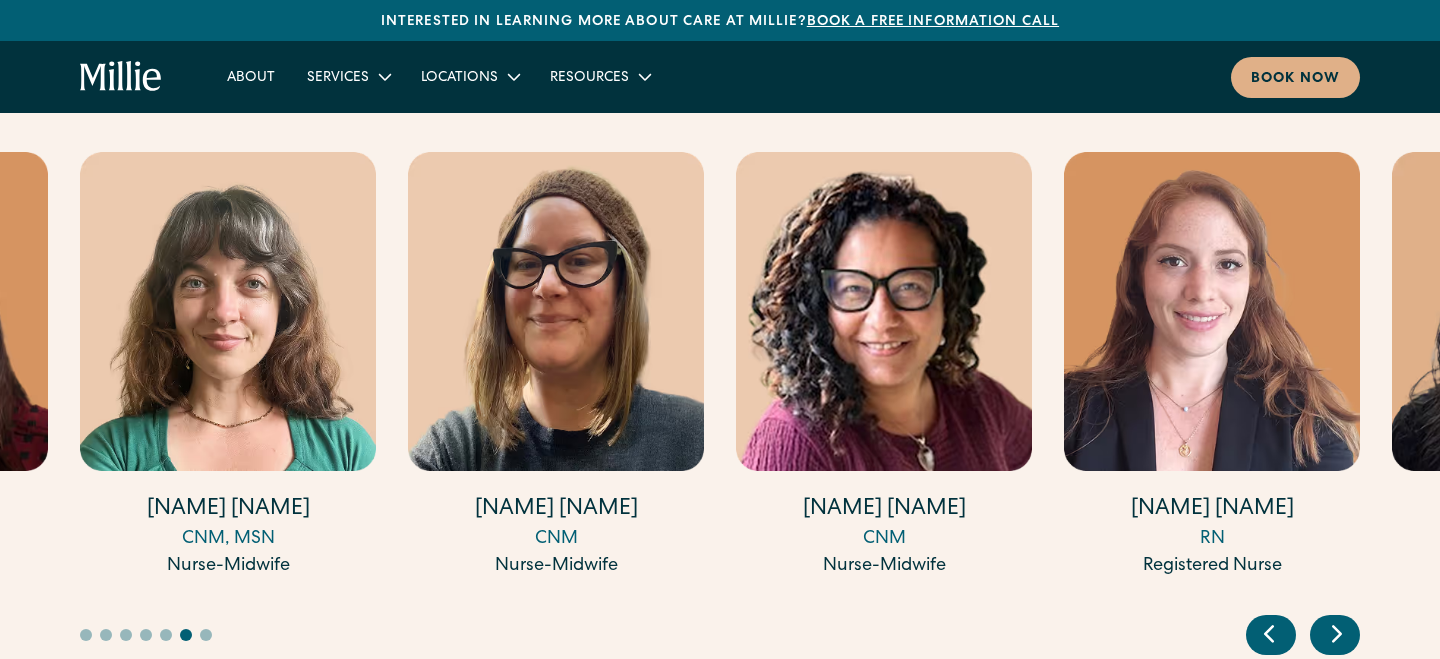 click at bounding box center (1271, 635) 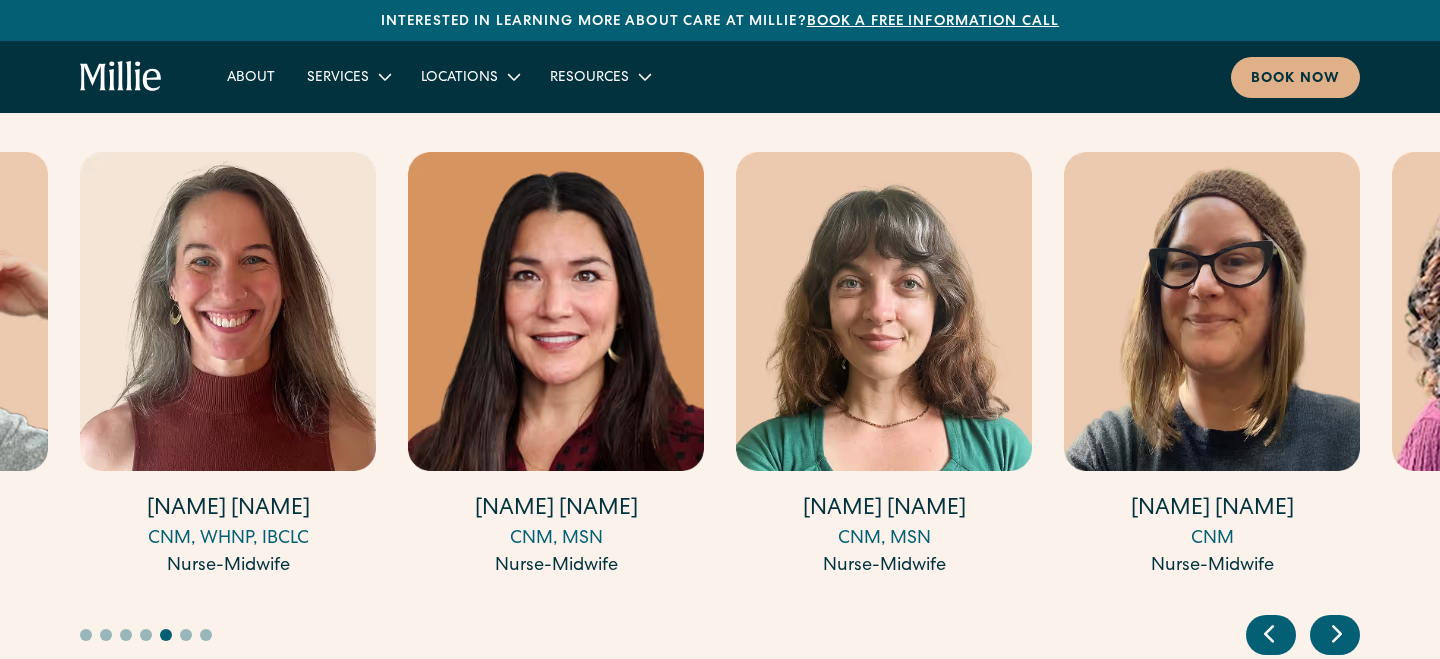 click at bounding box center [1271, 635] 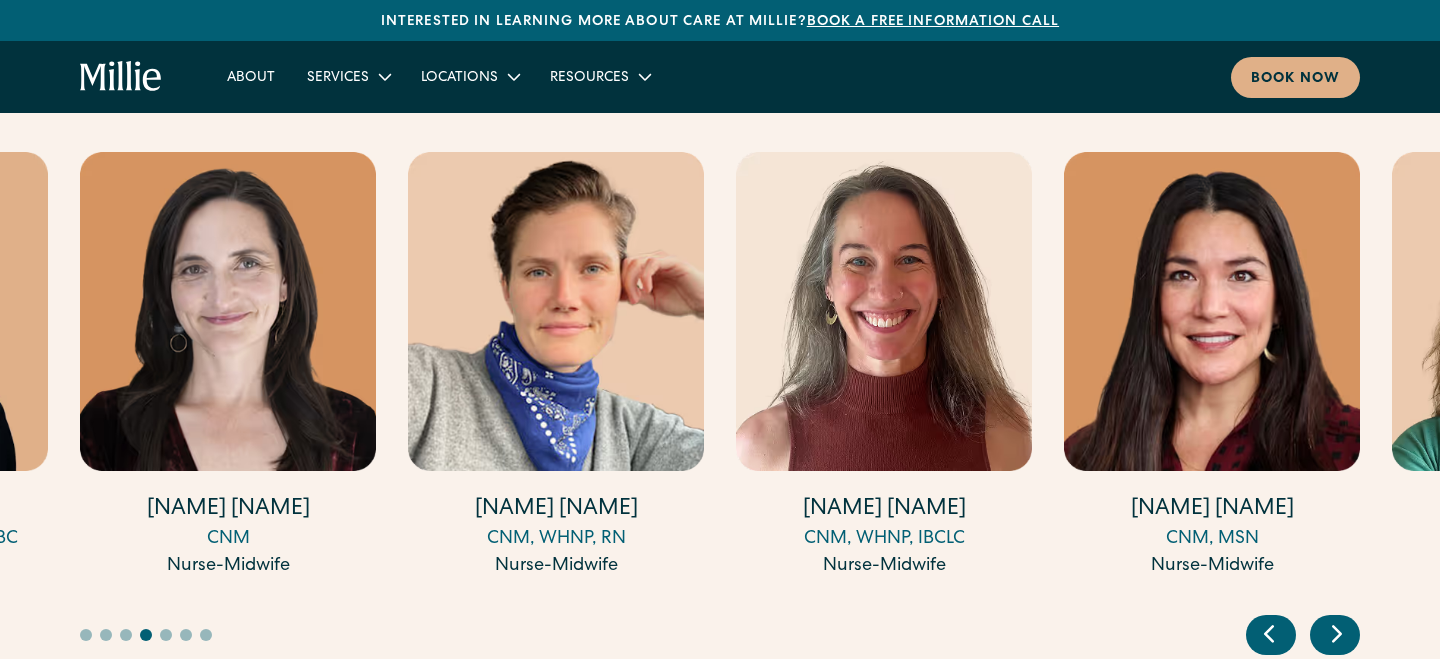 click at bounding box center [1271, 635] 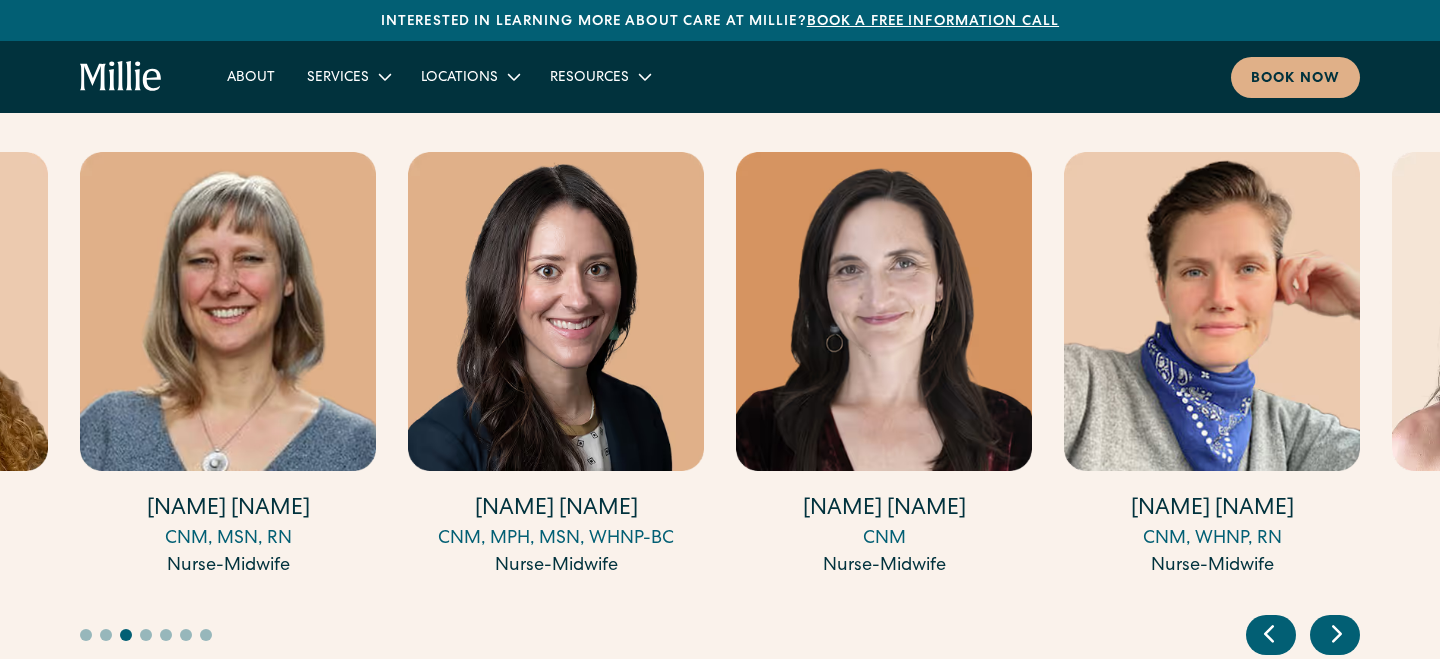 click at bounding box center [1271, 635] 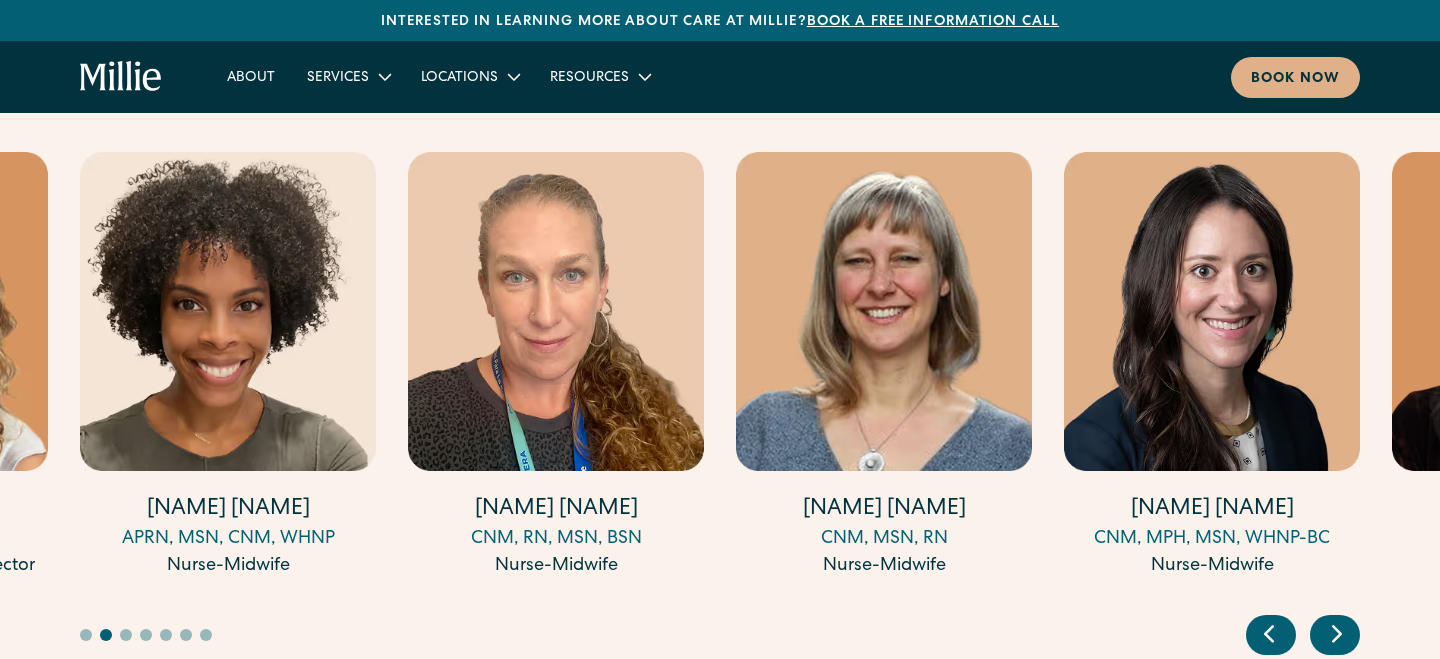 click at bounding box center [1271, 635] 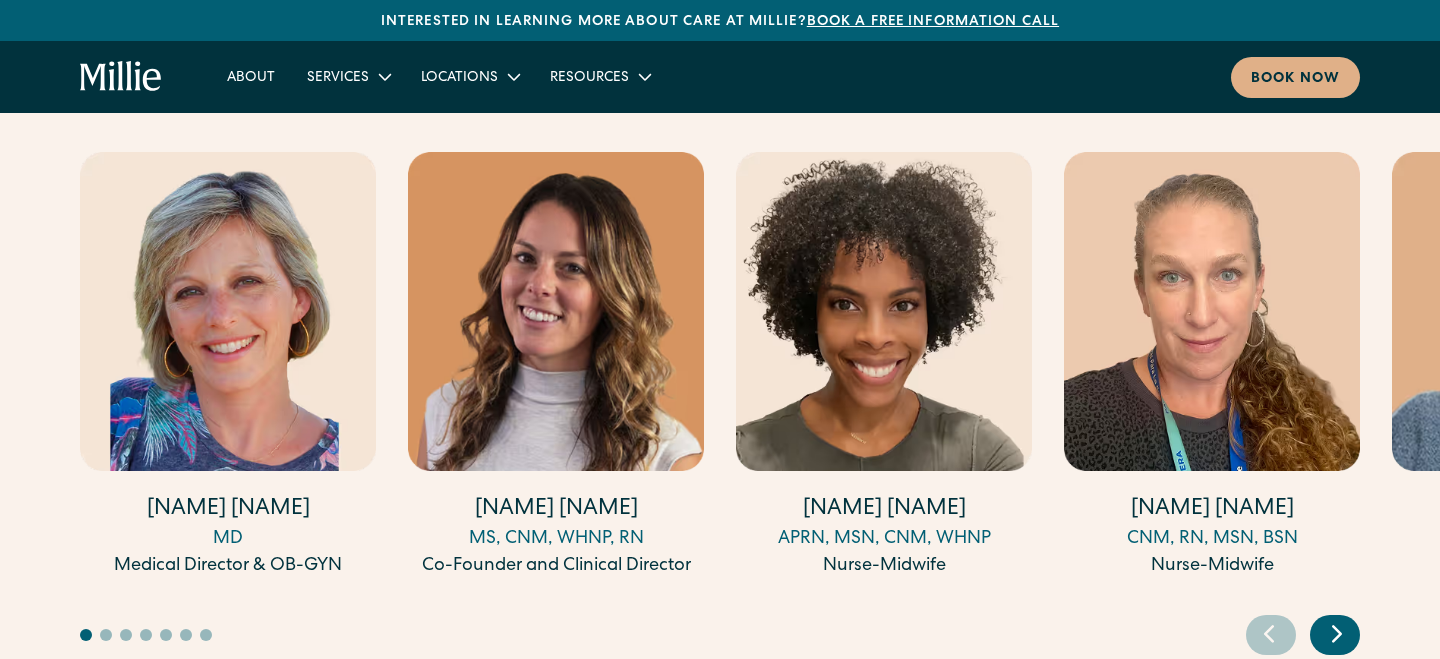 click at bounding box center [1271, 635] 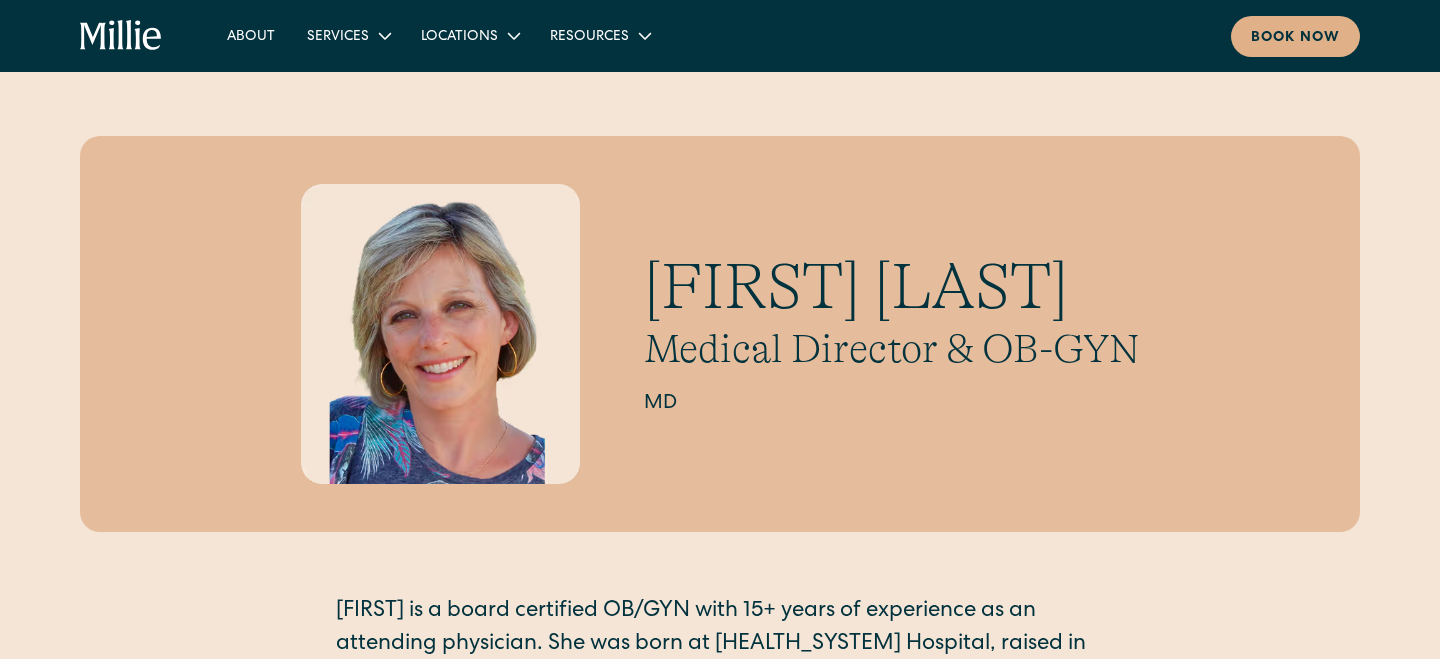 scroll, scrollTop: 0, scrollLeft: 0, axis: both 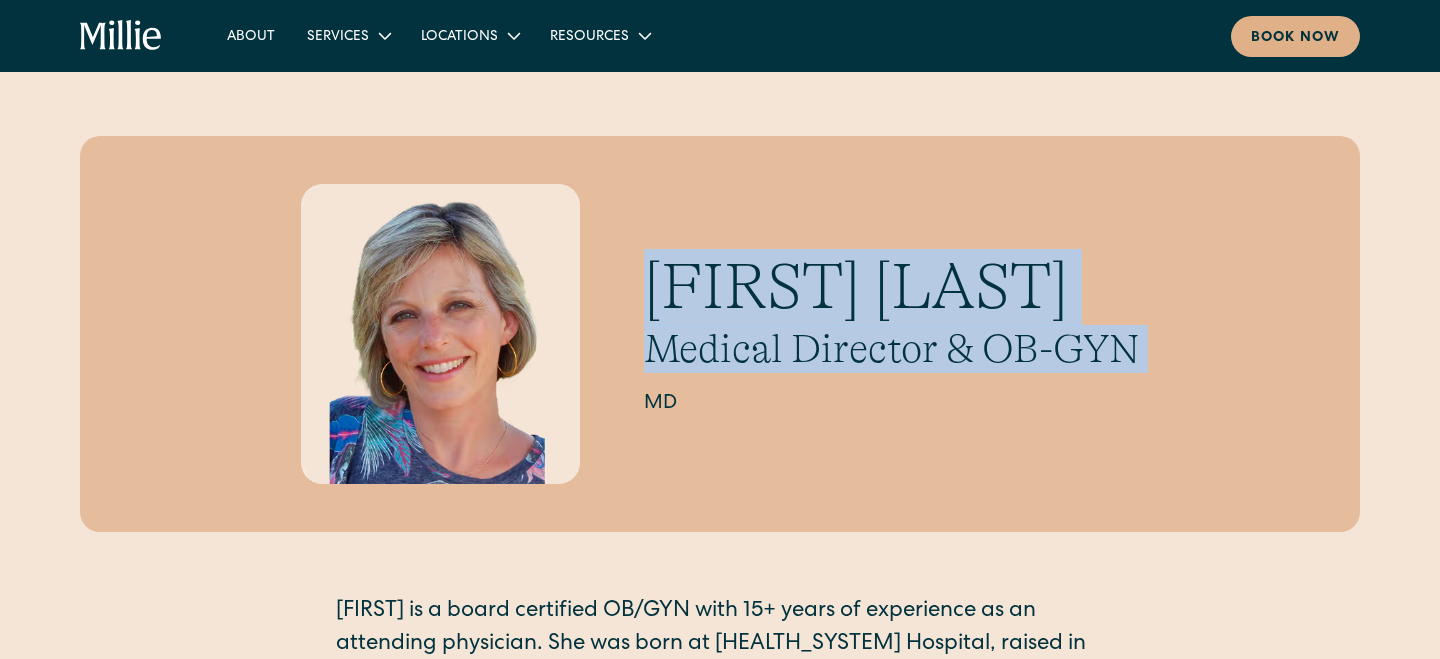 drag, startPoint x: 647, startPoint y: 284, endPoint x: 1056, endPoint y: 374, distance: 418.78516 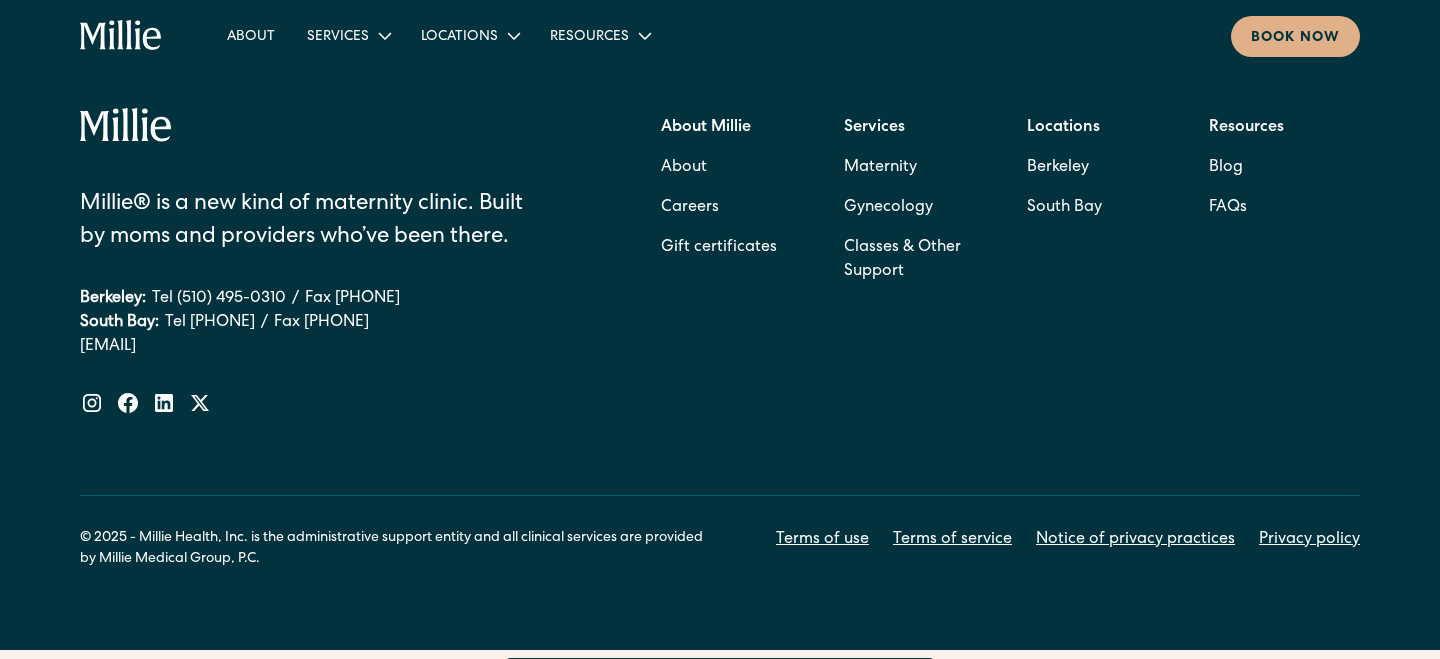 scroll, scrollTop: 1100, scrollLeft: 0, axis: vertical 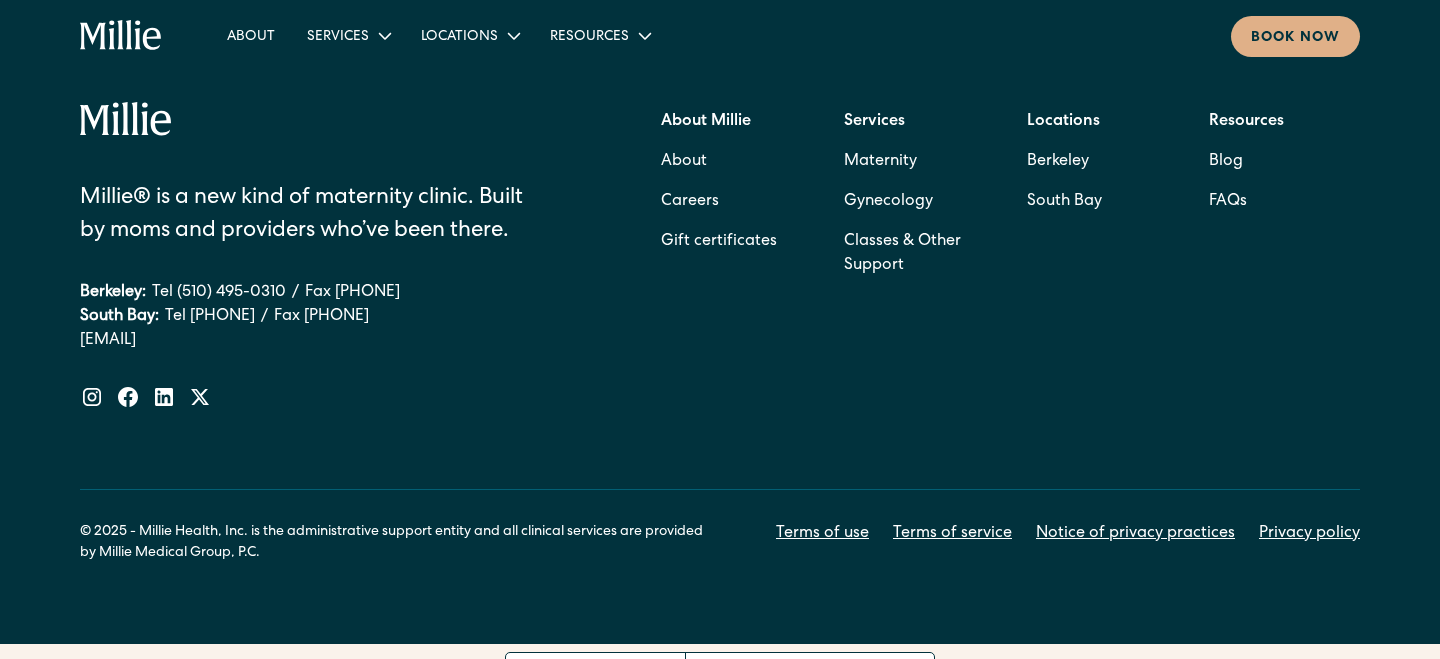 click on "Millie® is a new kind of maternity clinic. Built by moms and providers who’ve been there. Berkeley: Tel (510) 495-0310 / Fax (510) 244-0446 South Bay: Tel (408) 762-5855 / Fax (408) 377-2107 support@millieclinic.com
About Millie About Careers Gift certificates Services Maternity Gynecology Classes & Other Support Locations Berkeley South Bay Resources Blog FAQs" at bounding box center [720, 295] 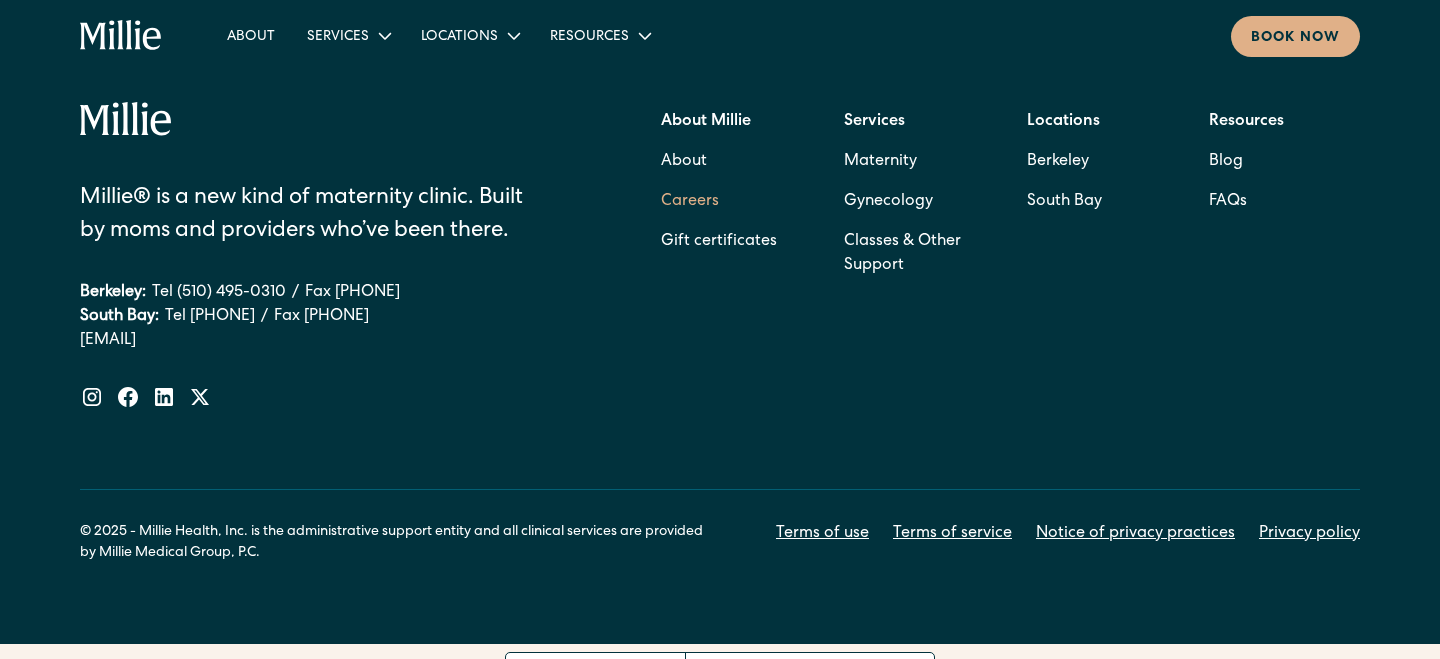 click on "Careers" at bounding box center (690, 202) 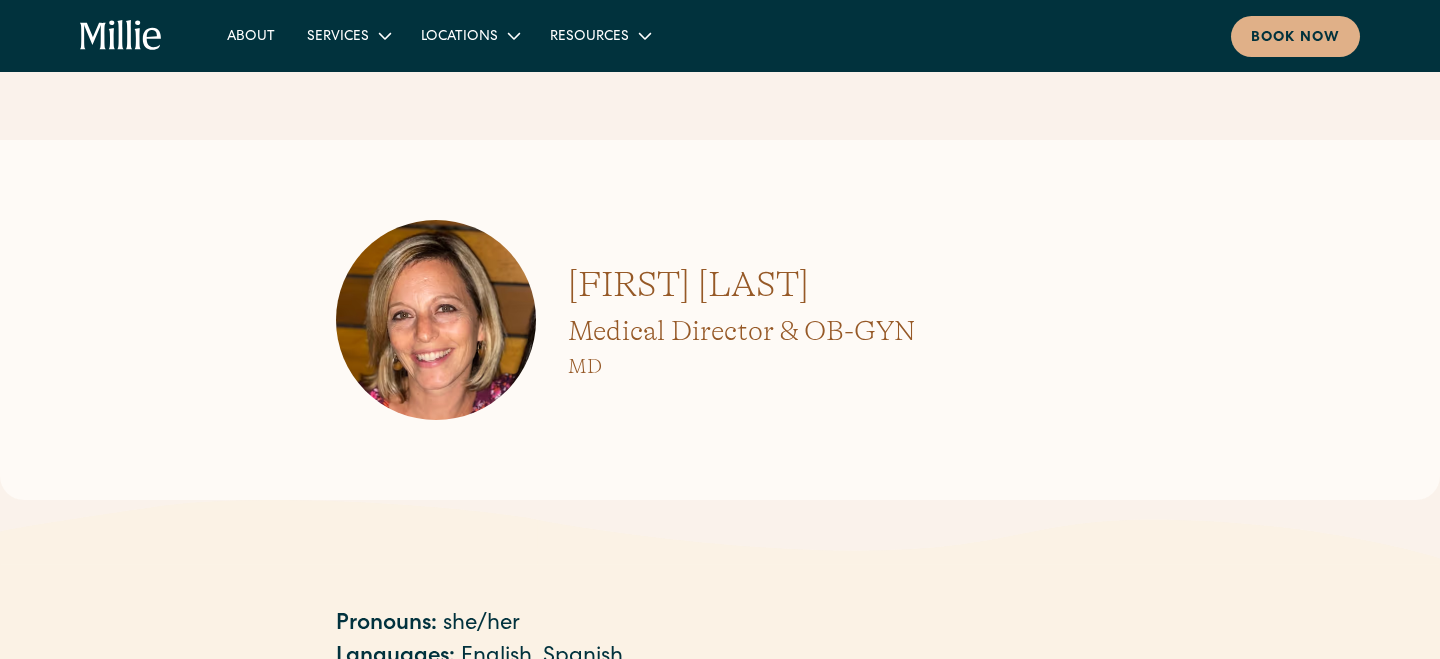 scroll, scrollTop: 0, scrollLeft: 0, axis: both 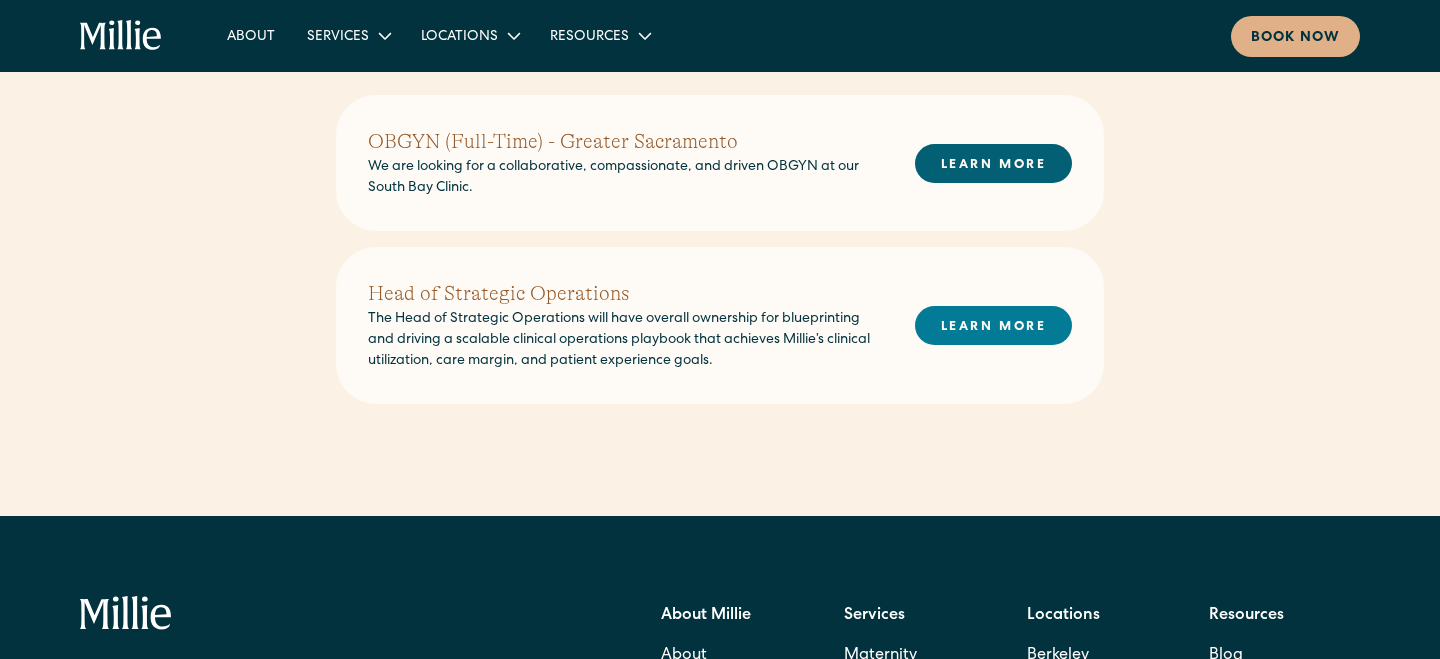 click on "LEARN MORE" at bounding box center (993, 163) 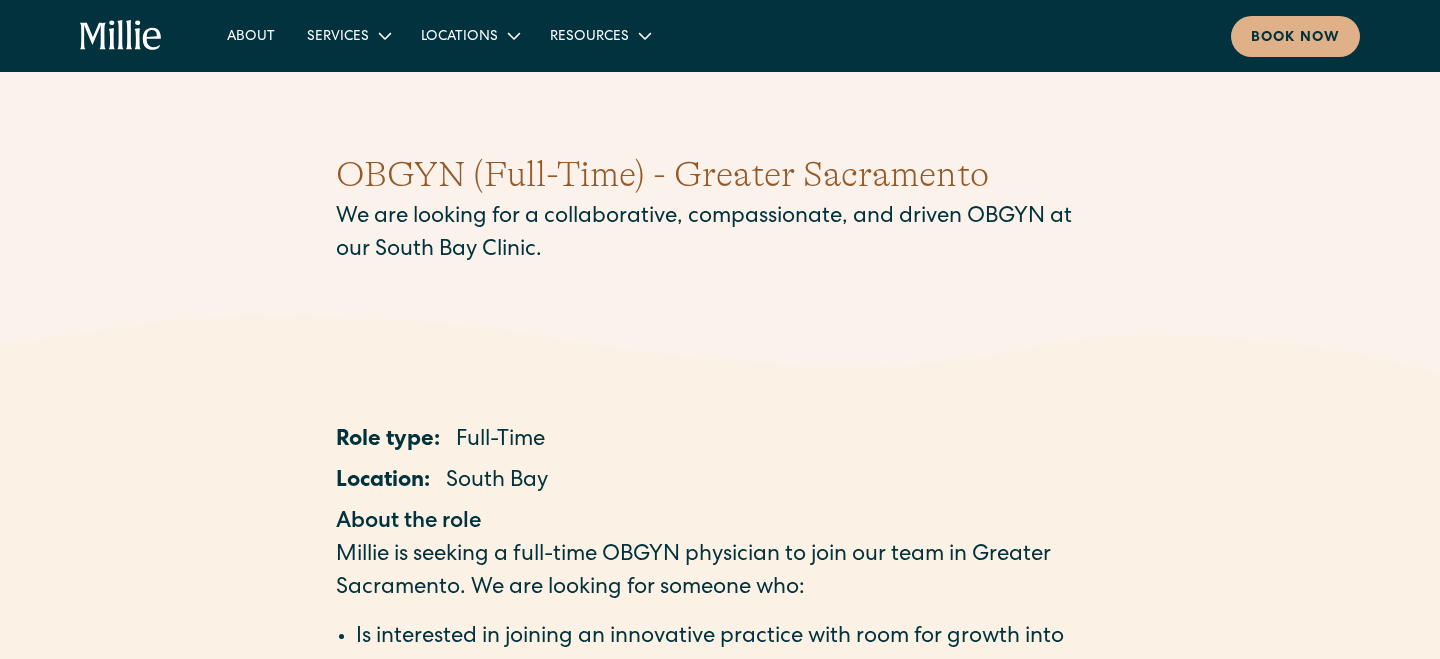 scroll, scrollTop: 0, scrollLeft: 0, axis: both 